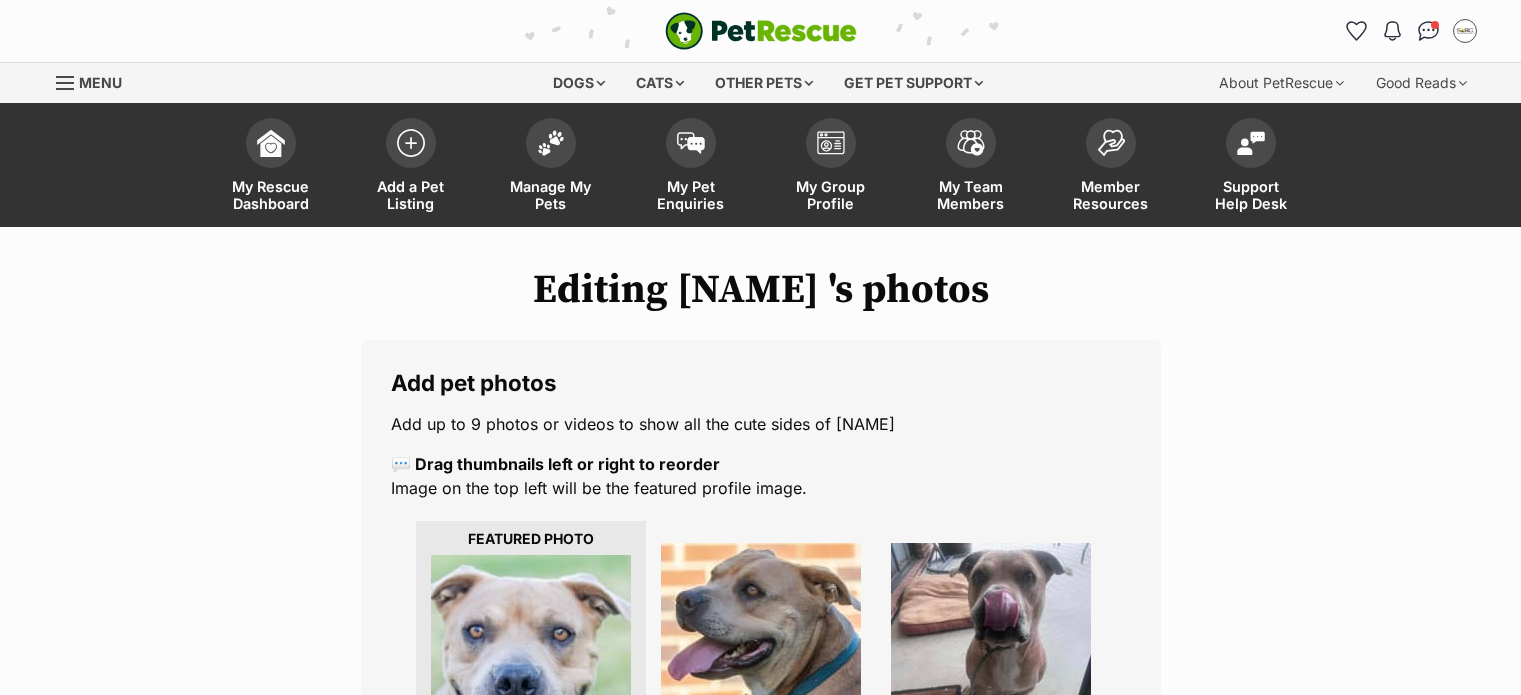 scroll, scrollTop: 200, scrollLeft: 0, axis: vertical 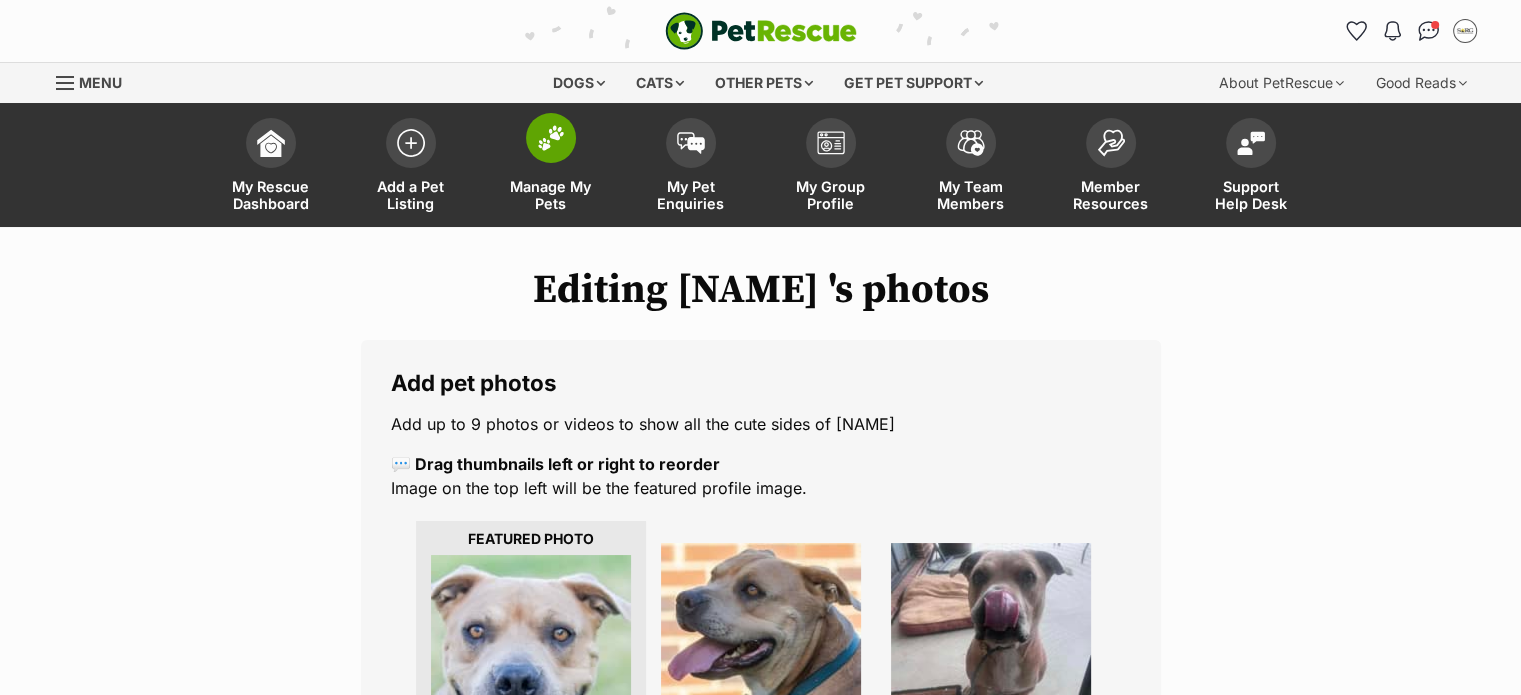 click at bounding box center (551, 138) 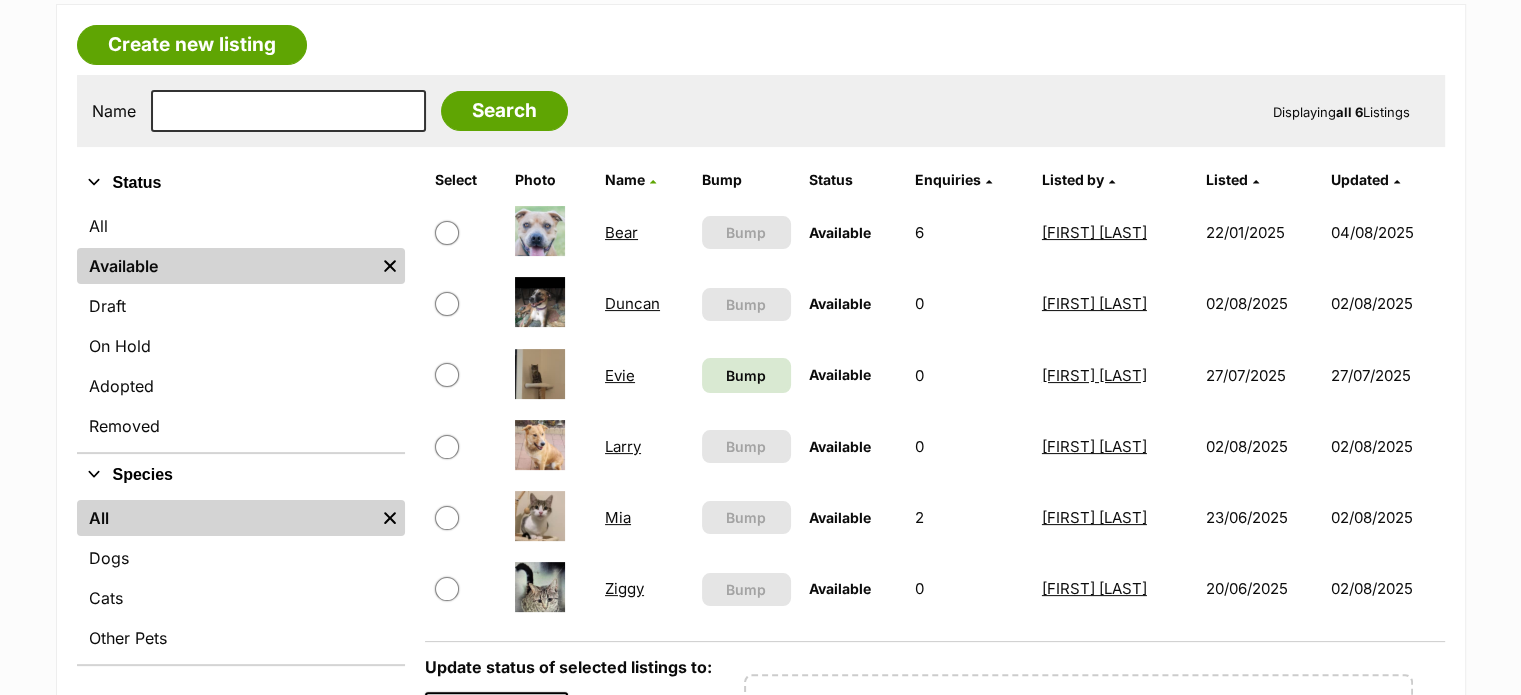 scroll, scrollTop: 400, scrollLeft: 0, axis: vertical 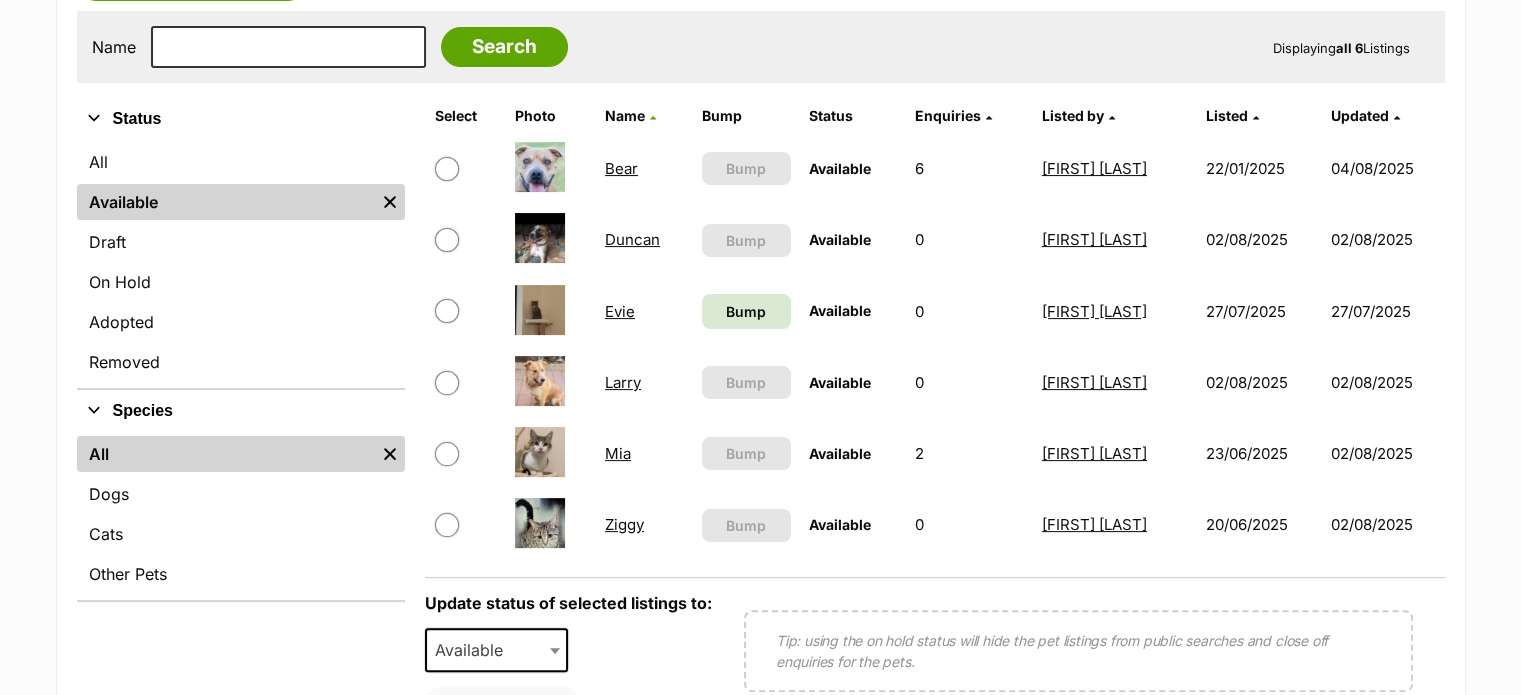 click on "Bear" at bounding box center (621, 168) 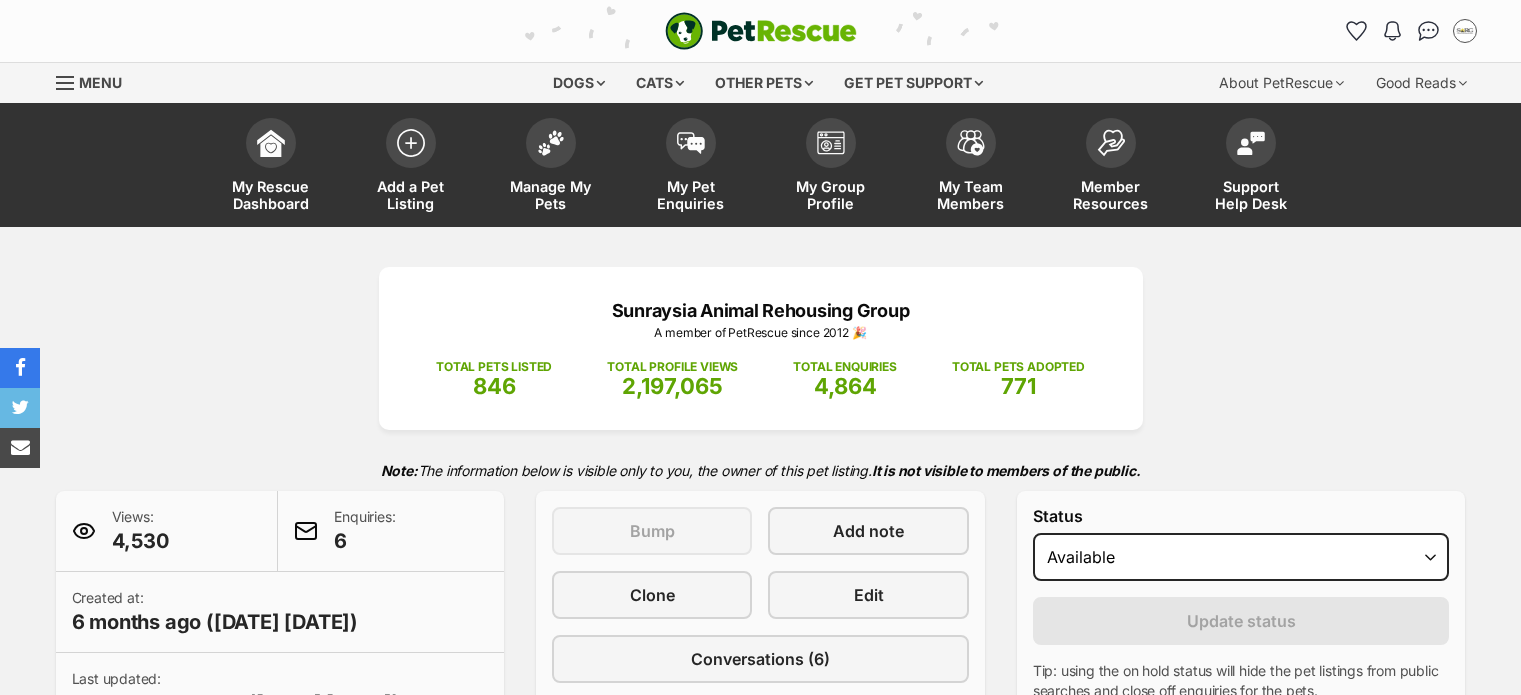 scroll, scrollTop: 300, scrollLeft: 0, axis: vertical 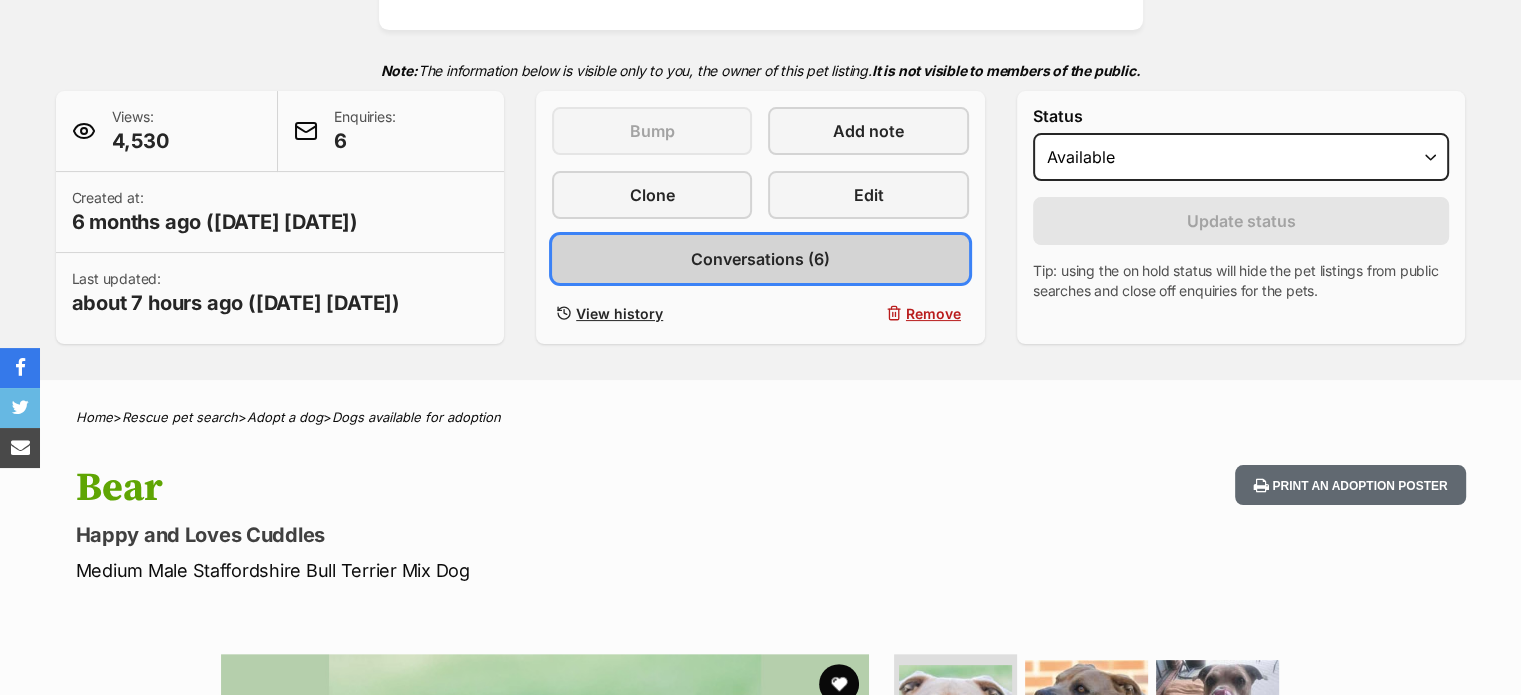 click on "Conversations (6)" at bounding box center [760, 259] 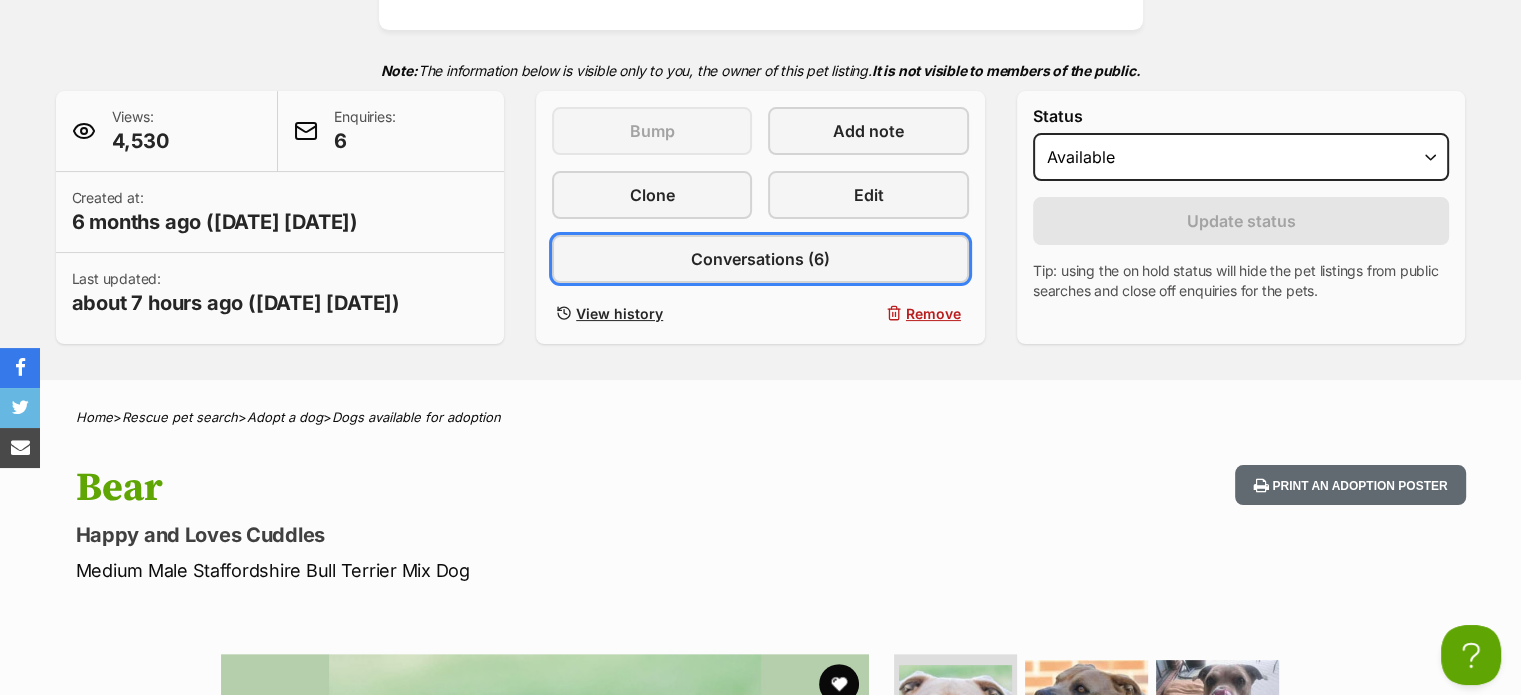 scroll, scrollTop: 0, scrollLeft: 0, axis: both 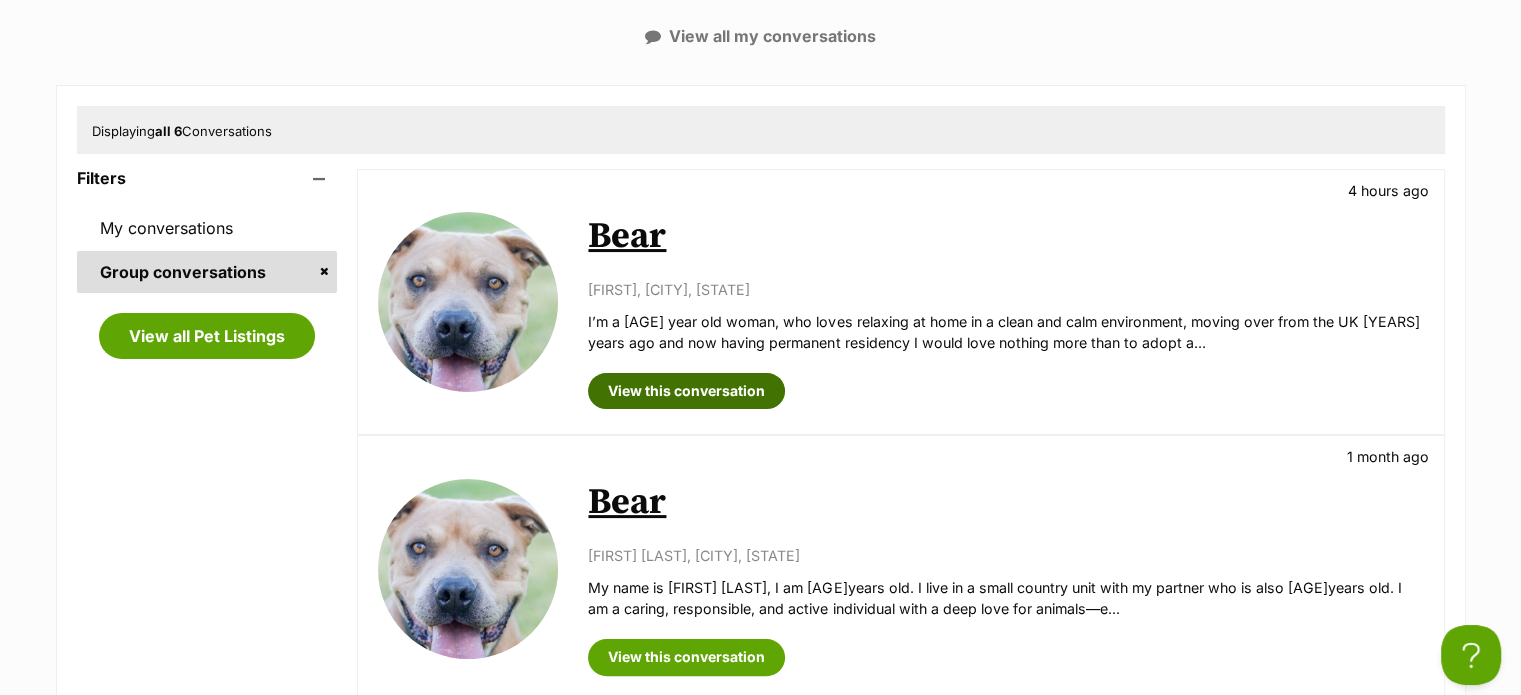 click on "View this conversation" at bounding box center (686, 391) 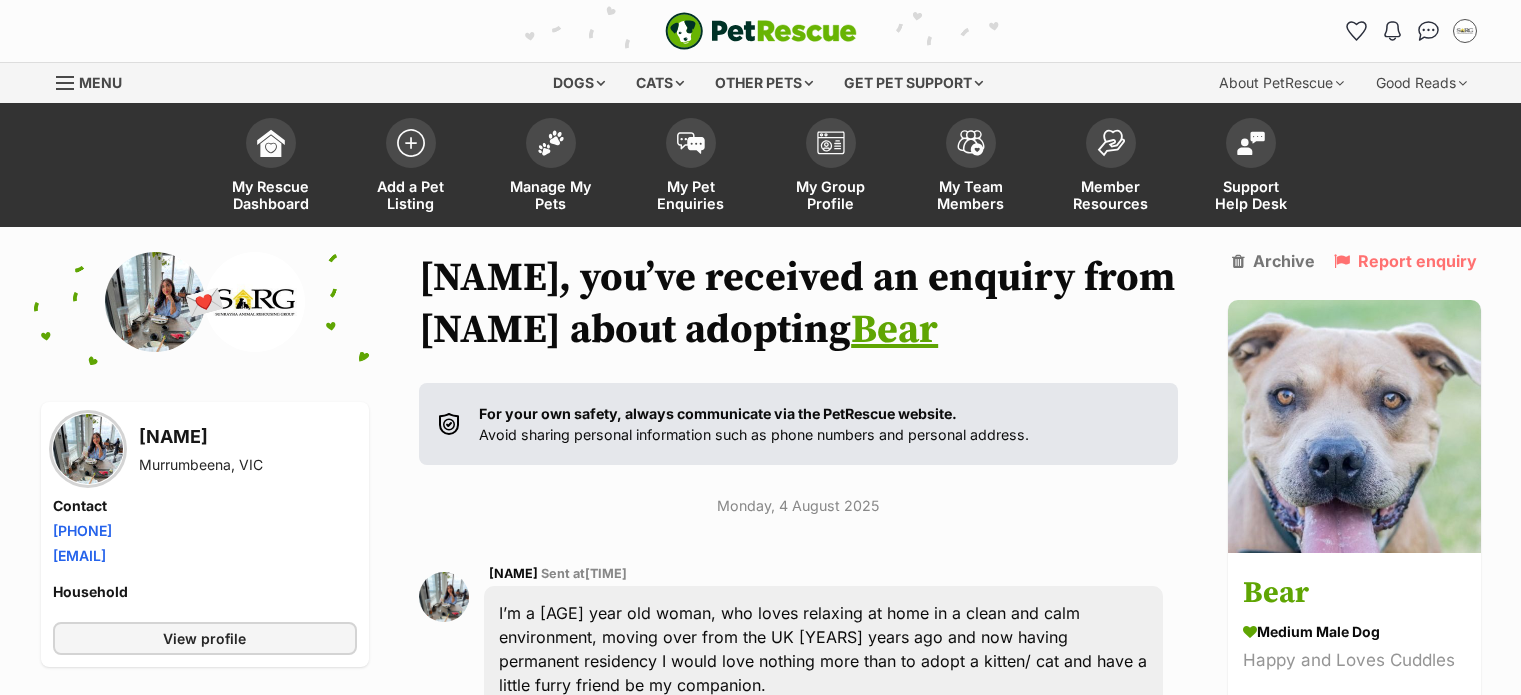 scroll, scrollTop: 6, scrollLeft: 0, axis: vertical 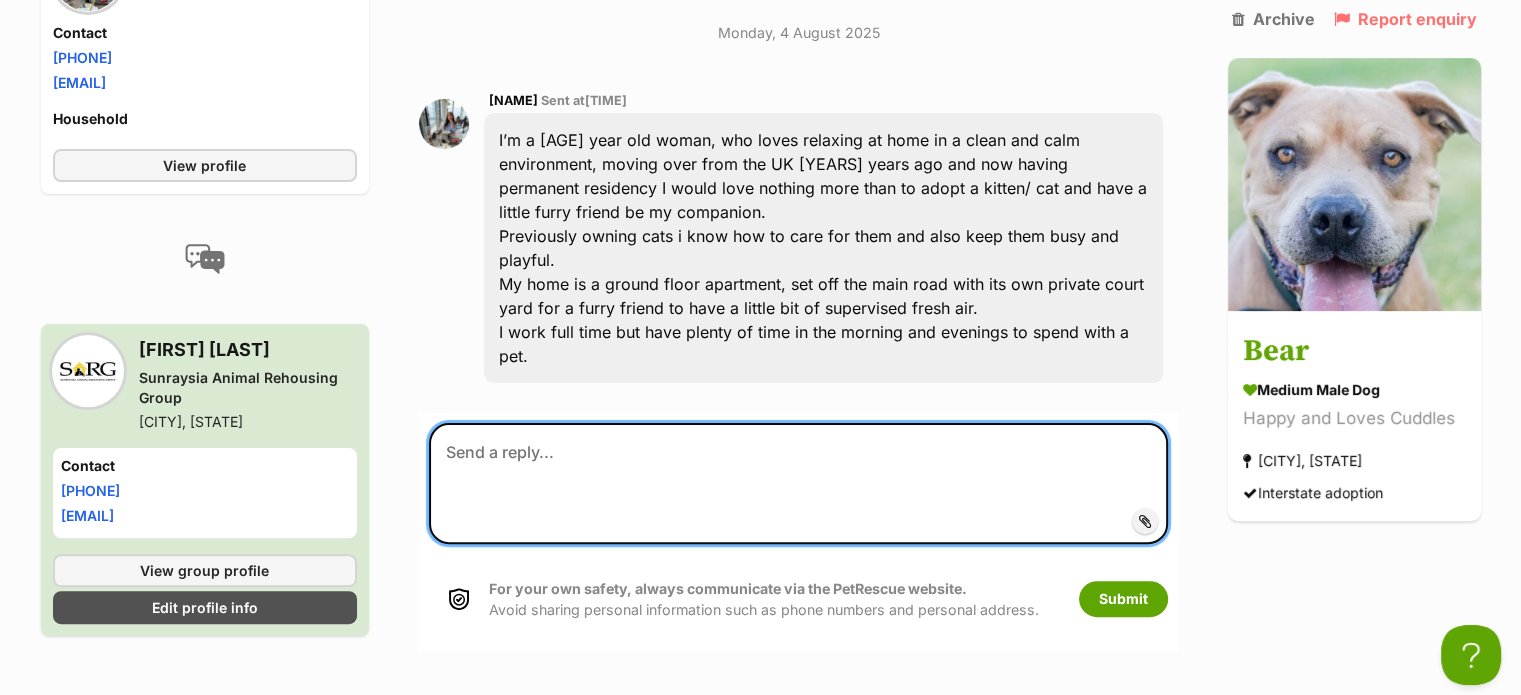 click at bounding box center (798, 483) 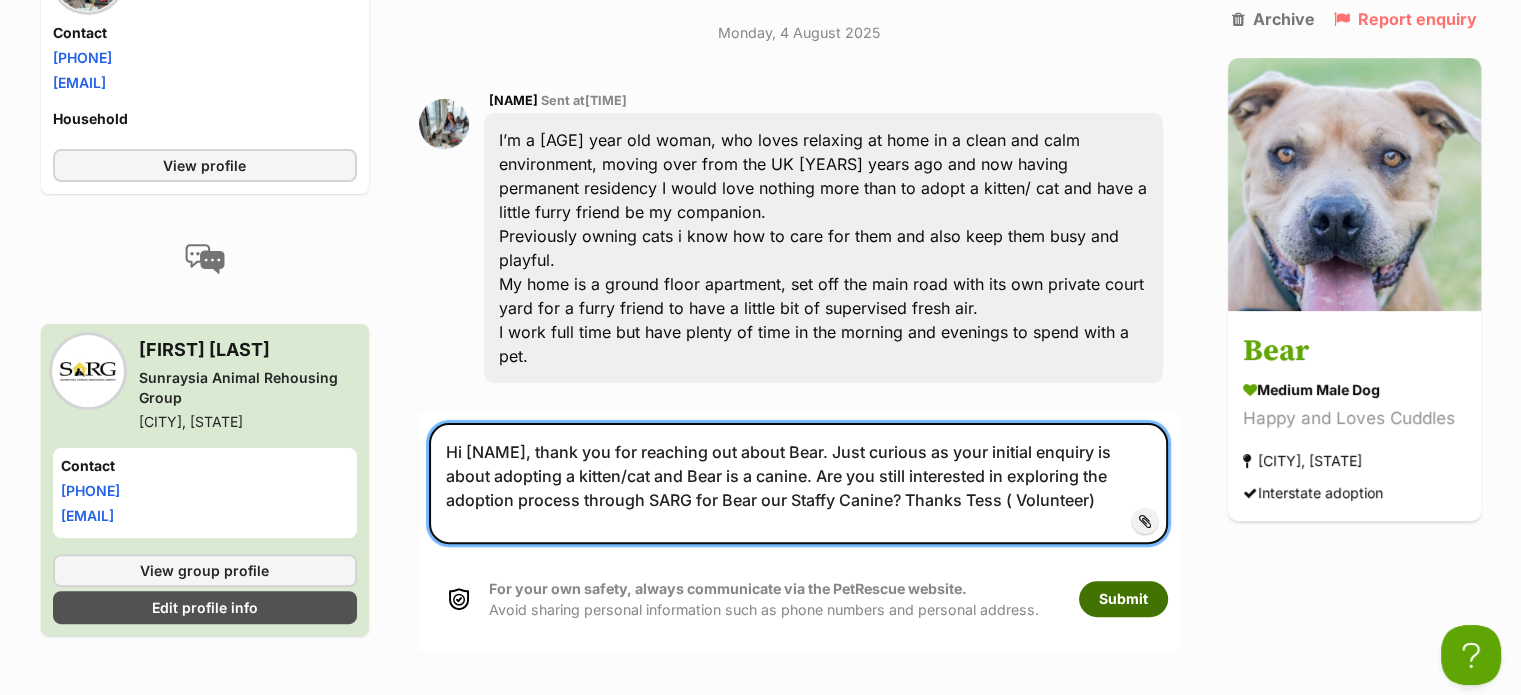 type on "Hi [NAME], thank you for reaching out about Bear. Just curious as your initial enquiry is about adopting a kitten/cat and Bear is a canine. Are you still interested in exploring the adoption process through SARG for Bear our Staffy Canine? Thanks Tess ( Volunteer)" 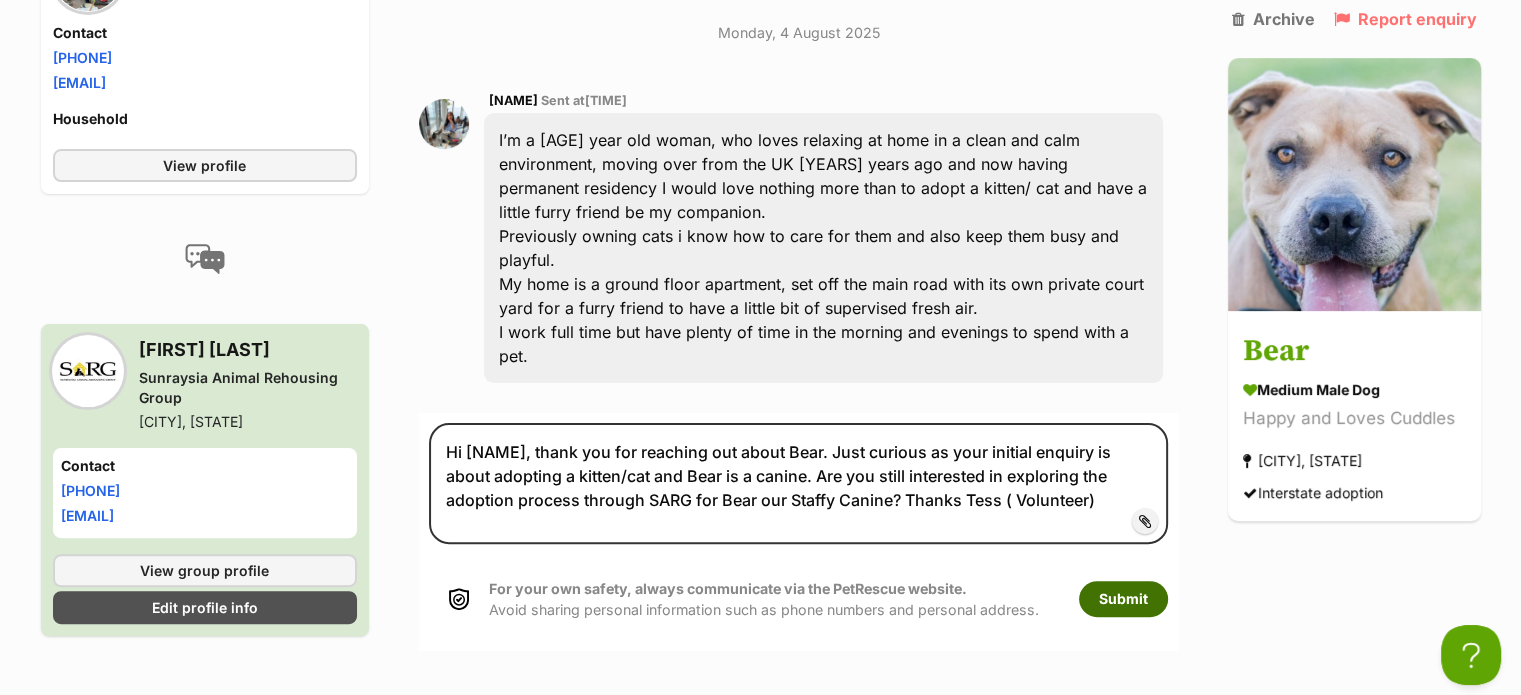 click on "Submit" at bounding box center [1123, 599] 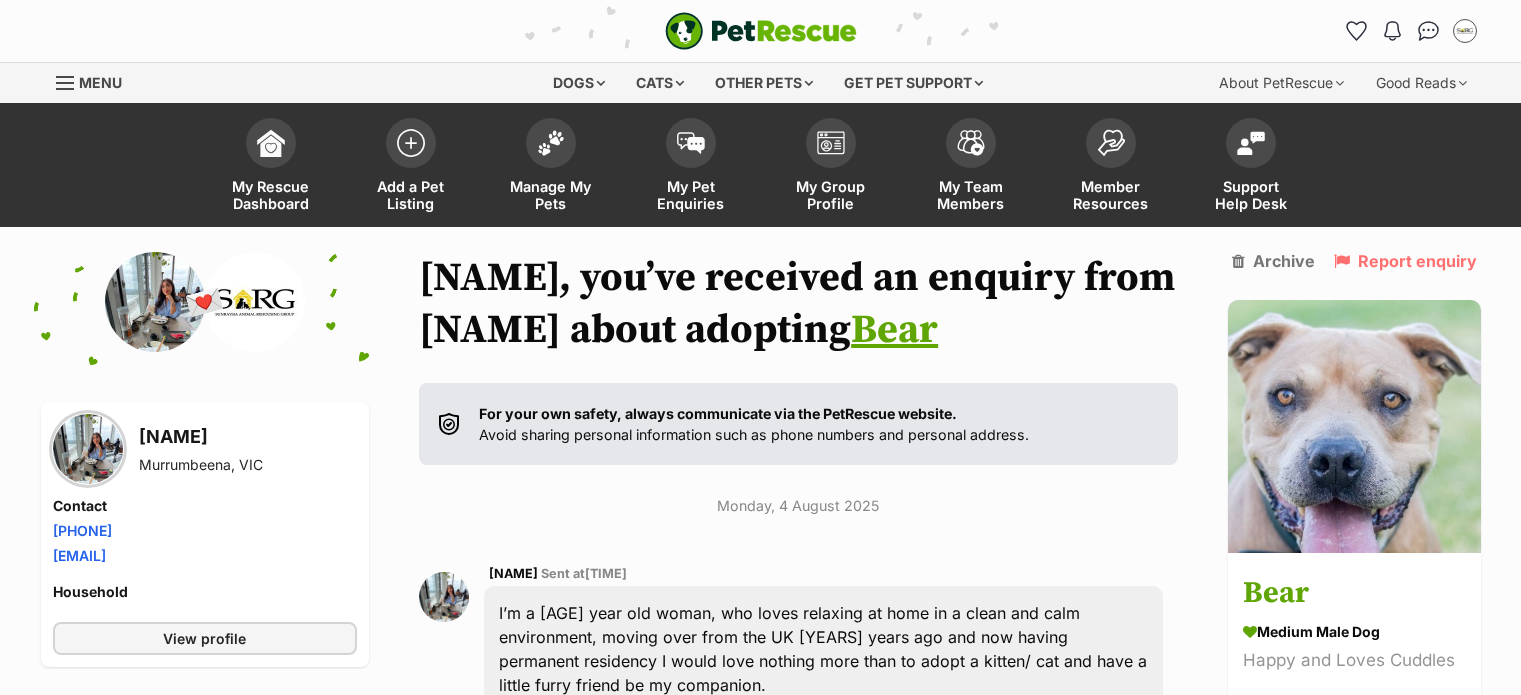 scroll, scrollTop: 473, scrollLeft: 0, axis: vertical 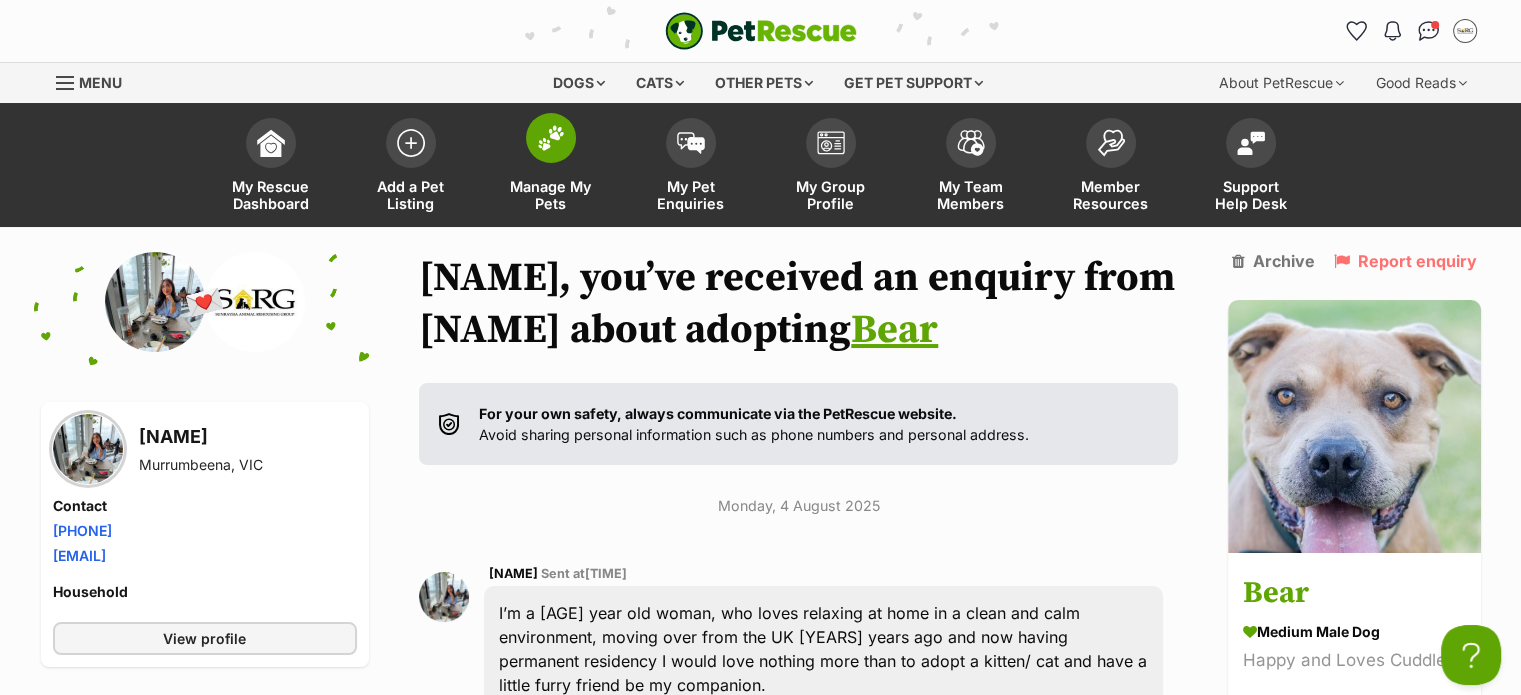 click at bounding box center [551, 138] 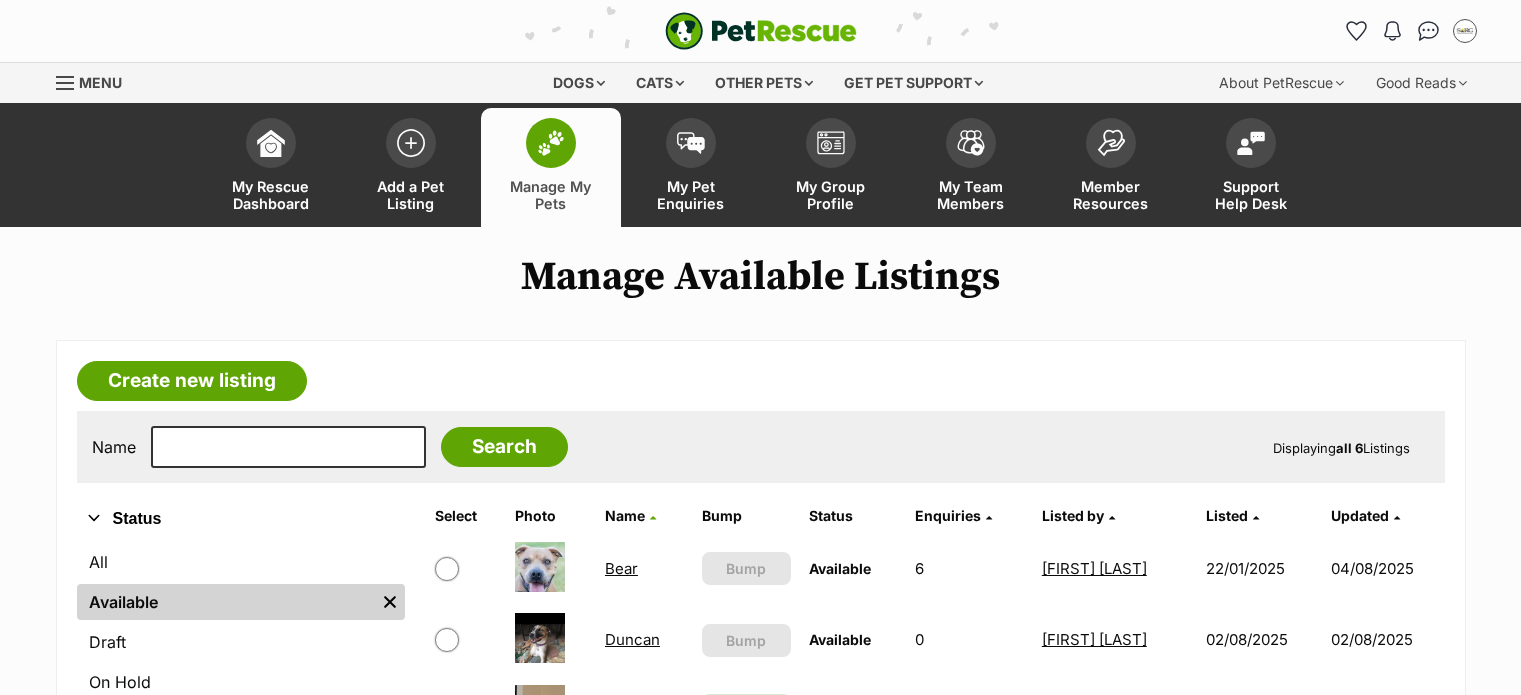 scroll, scrollTop: 0, scrollLeft: 0, axis: both 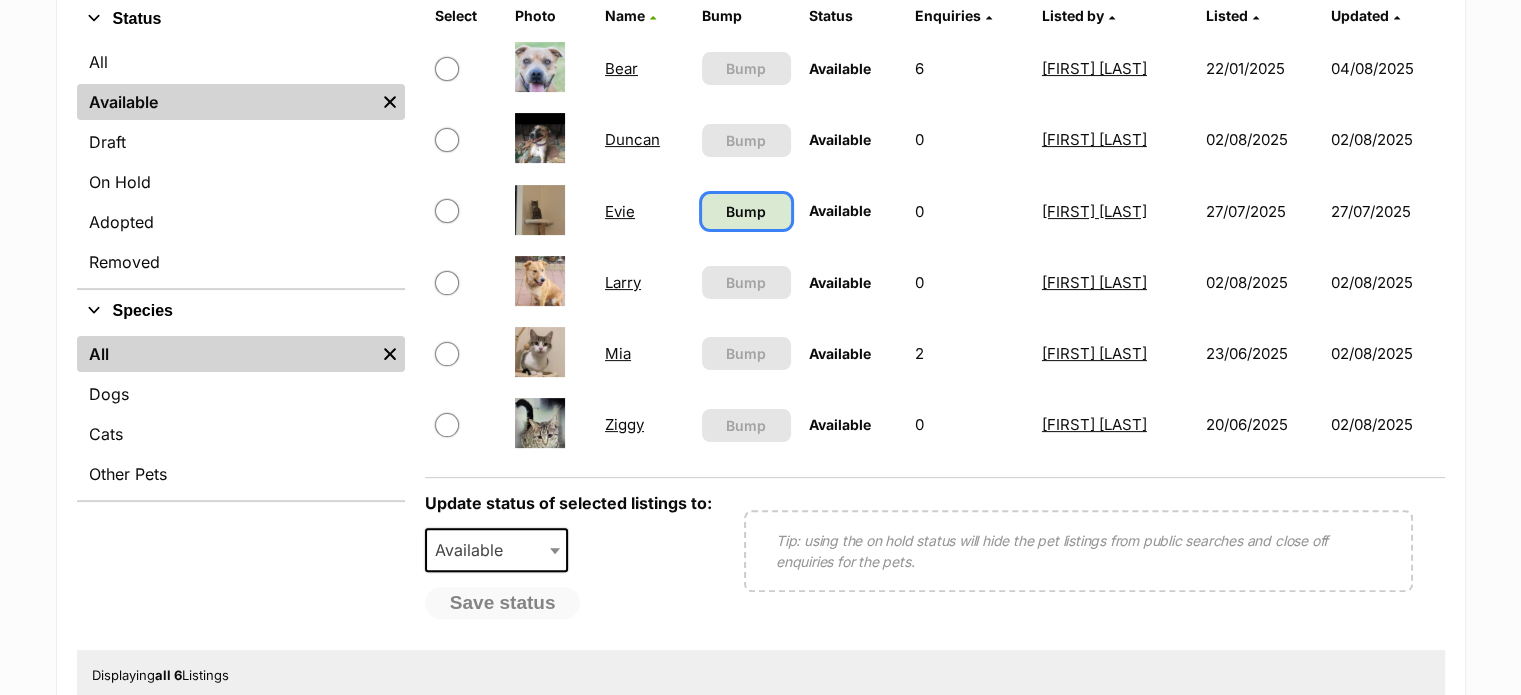 click on "Bump" at bounding box center [746, 211] 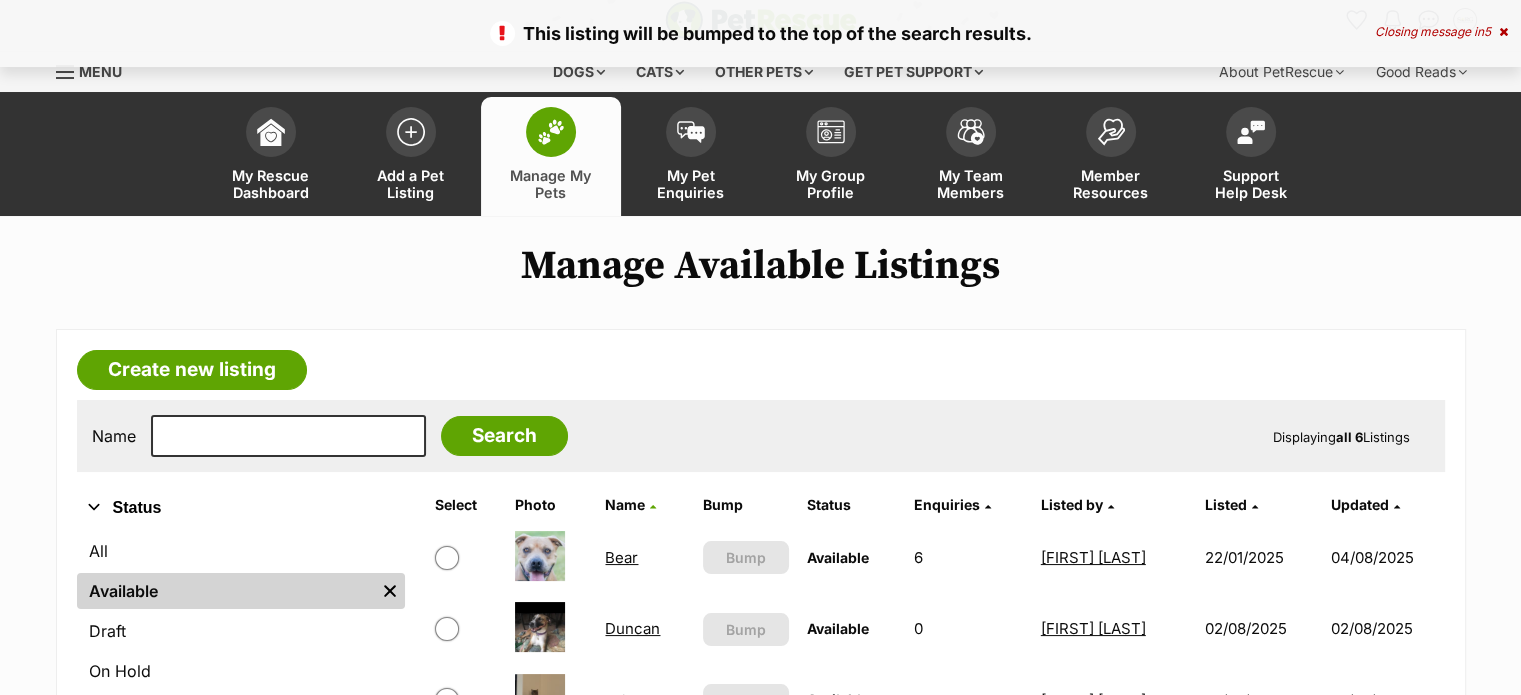 scroll, scrollTop: 0, scrollLeft: 0, axis: both 